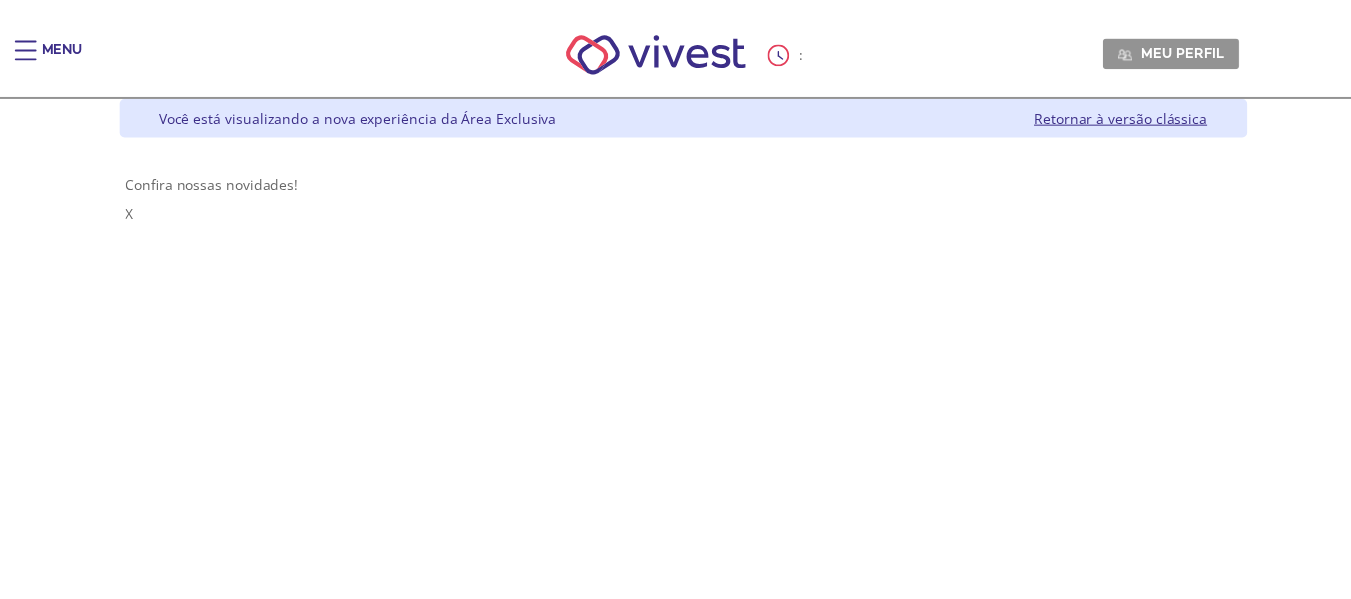 scroll, scrollTop: 0, scrollLeft: 0, axis: both 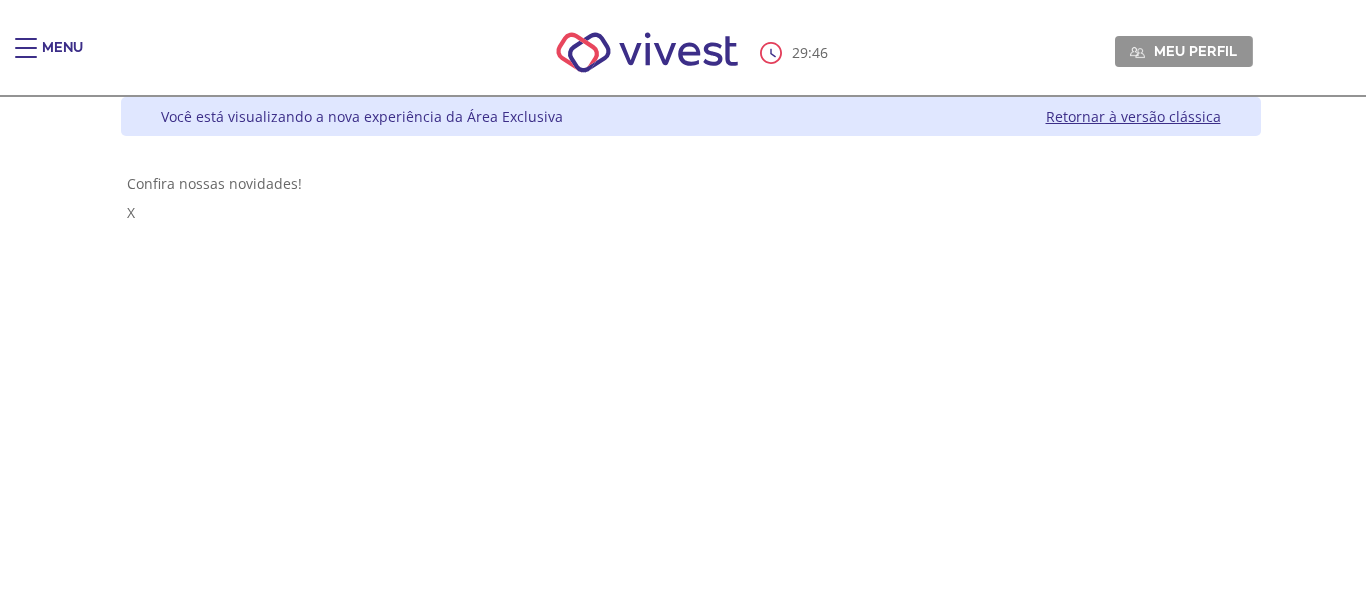 click on "Menu" at bounding box center [35, 58] 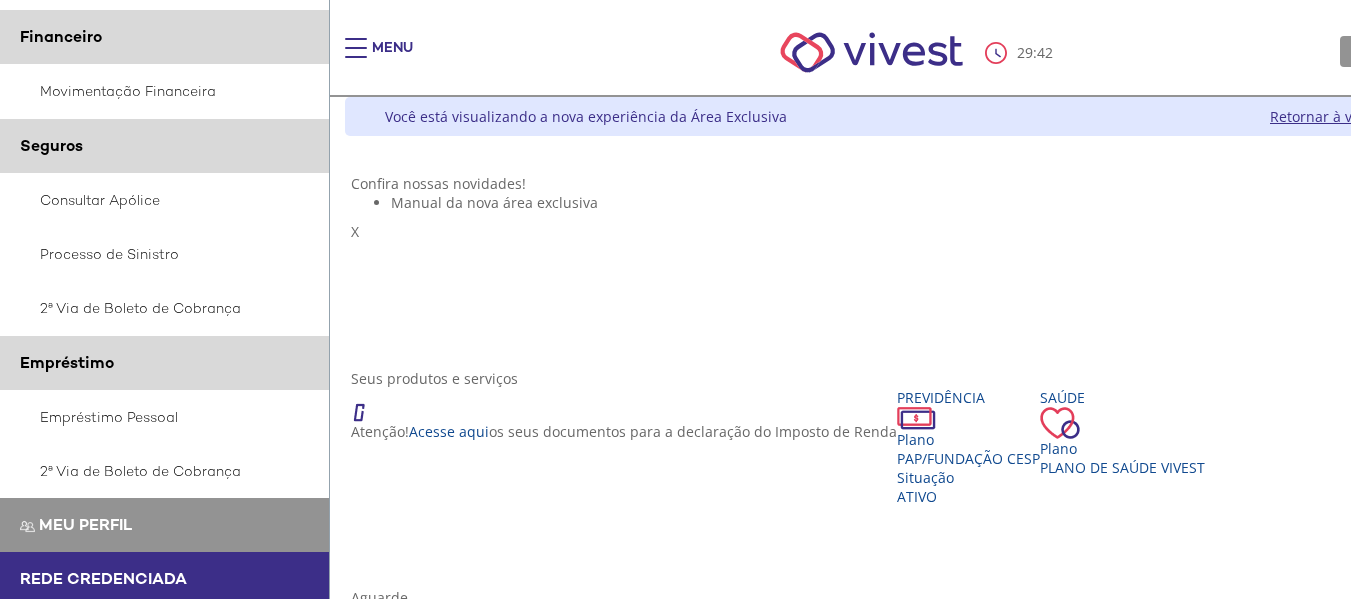 scroll, scrollTop: 500, scrollLeft: 0, axis: vertical 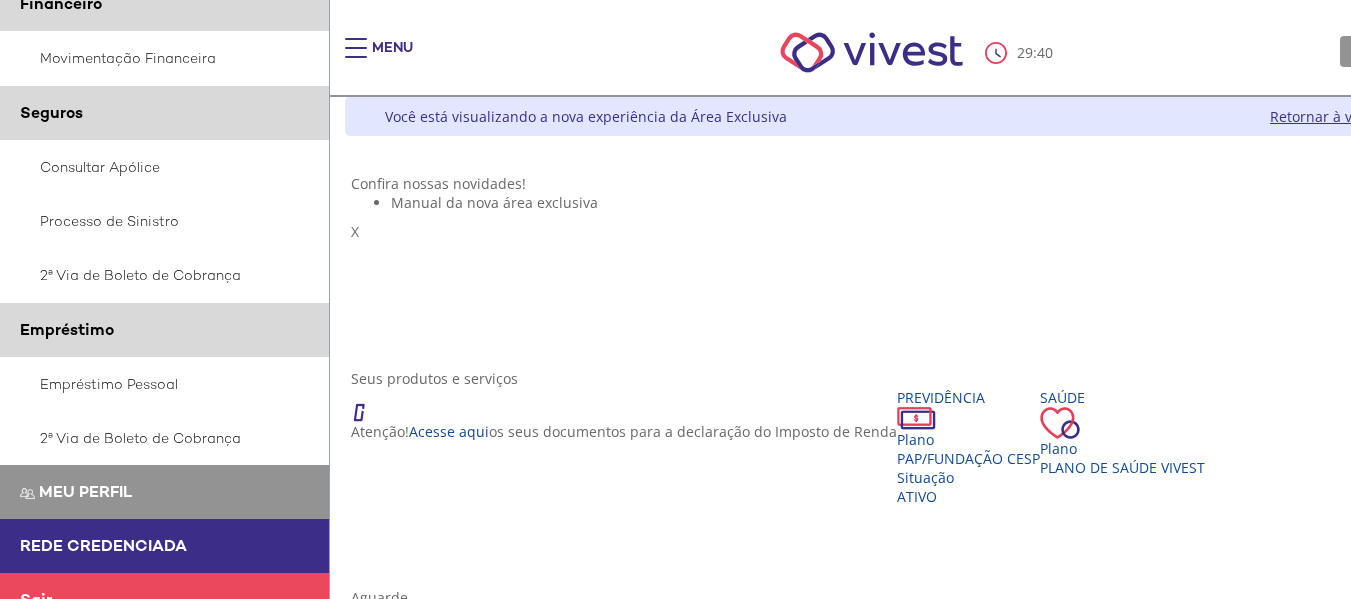 click on "Manual da nova área exclusiva" at bounding box center [915, 202] 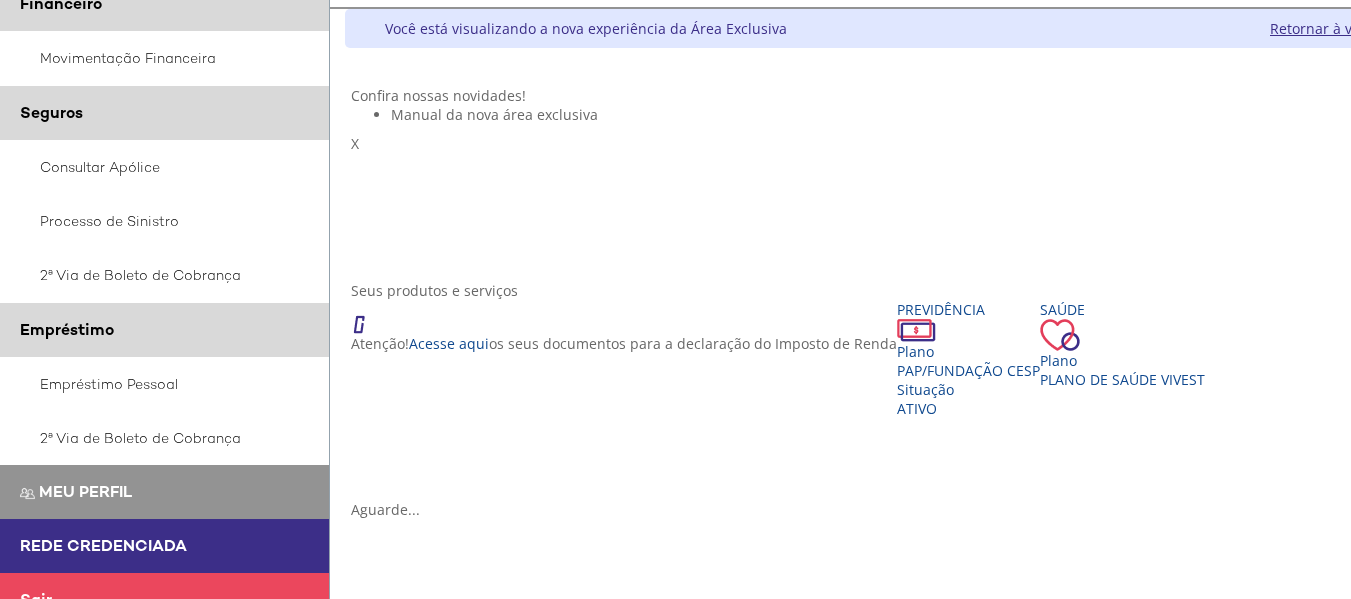 scroll, scrollTop: 200, scrollLeft: 0, axis: vertical 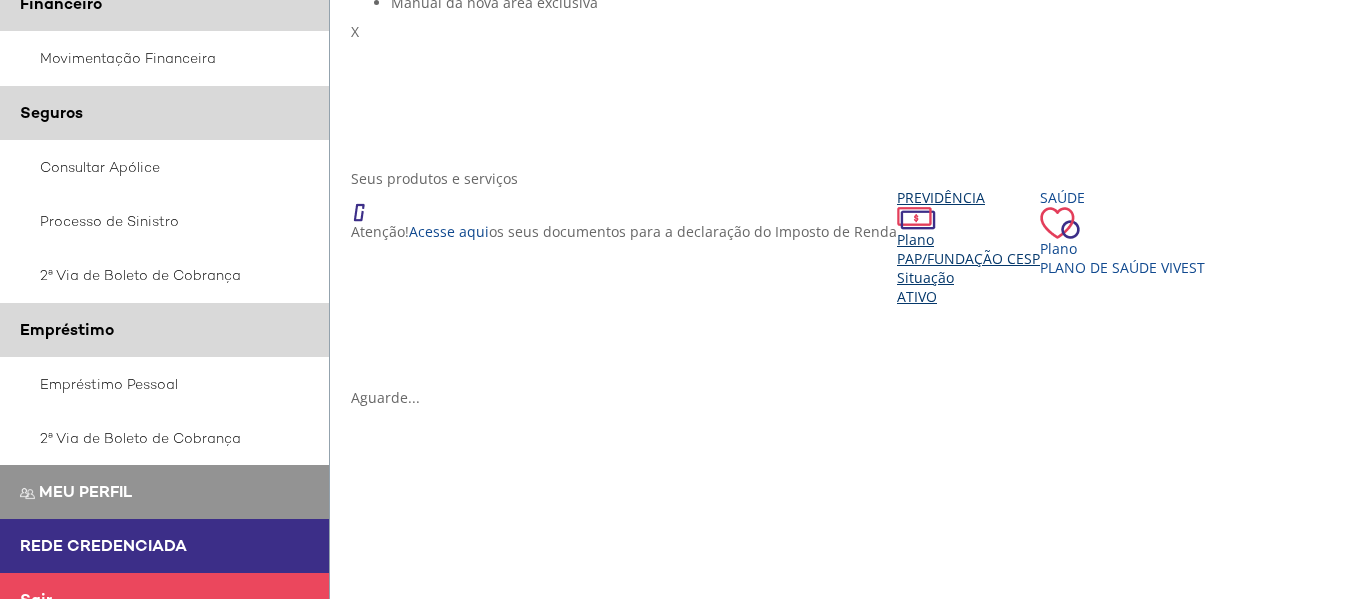 click on "Situação" at bounding box center [968, 277] 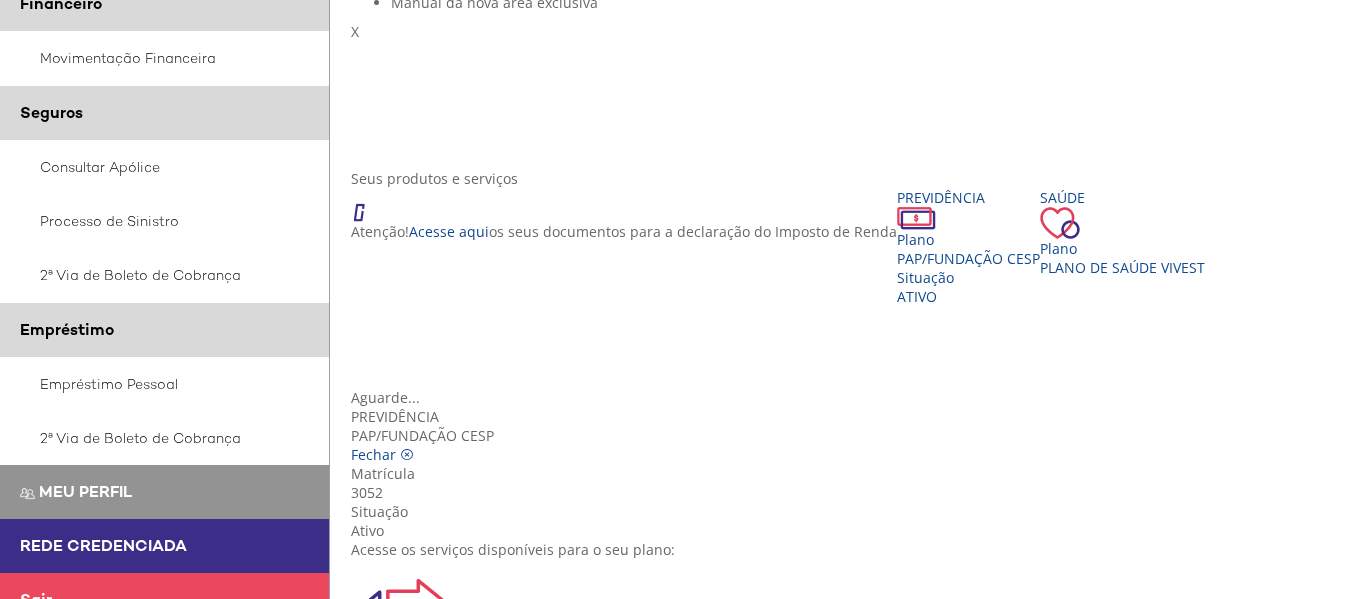 click on "Previdência PAP/Fundação CESP
Fechar
Matrícula
3052
Situação
Ativo
Acesse os serviços disponíveis para o seu plano:
Alteração Contrib. Voluntária
Consulta Rentabilidade do Plano
Contribuição Esporádica
Dados Previdenciários
Extrato de Tempo de Serviço
Extrato Previdenciário" at bounding box center (915, 1125) 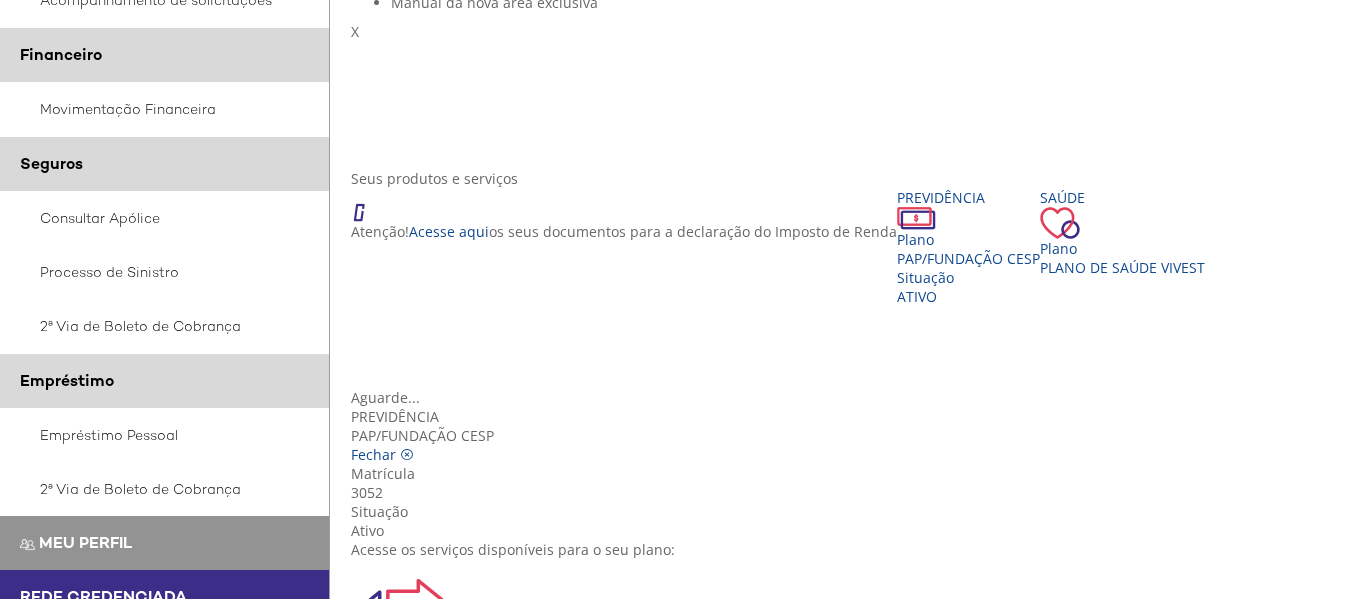 scroll, scrollTop: 400, scrollLeft: 0, axis: vertical 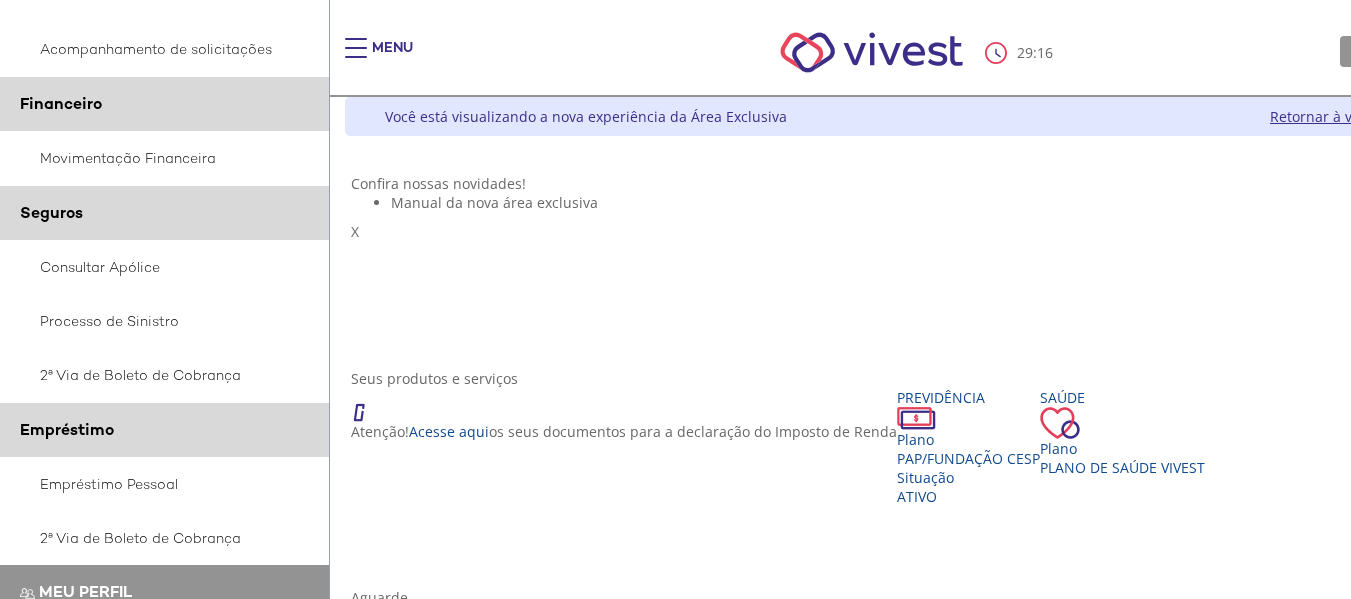 click on "Previdência PAP/Fundação CESP
Fechar" at bounding box center (915, 635) 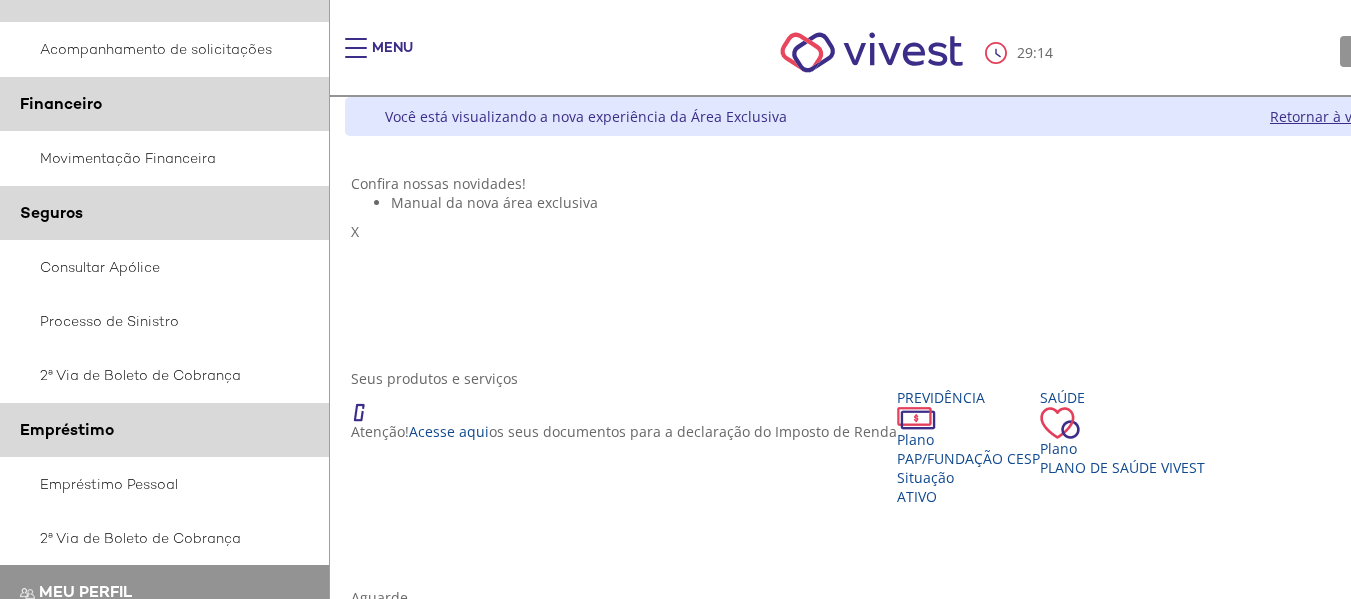 click on "Documentos IR 2025" at bounding box center [165, -5] 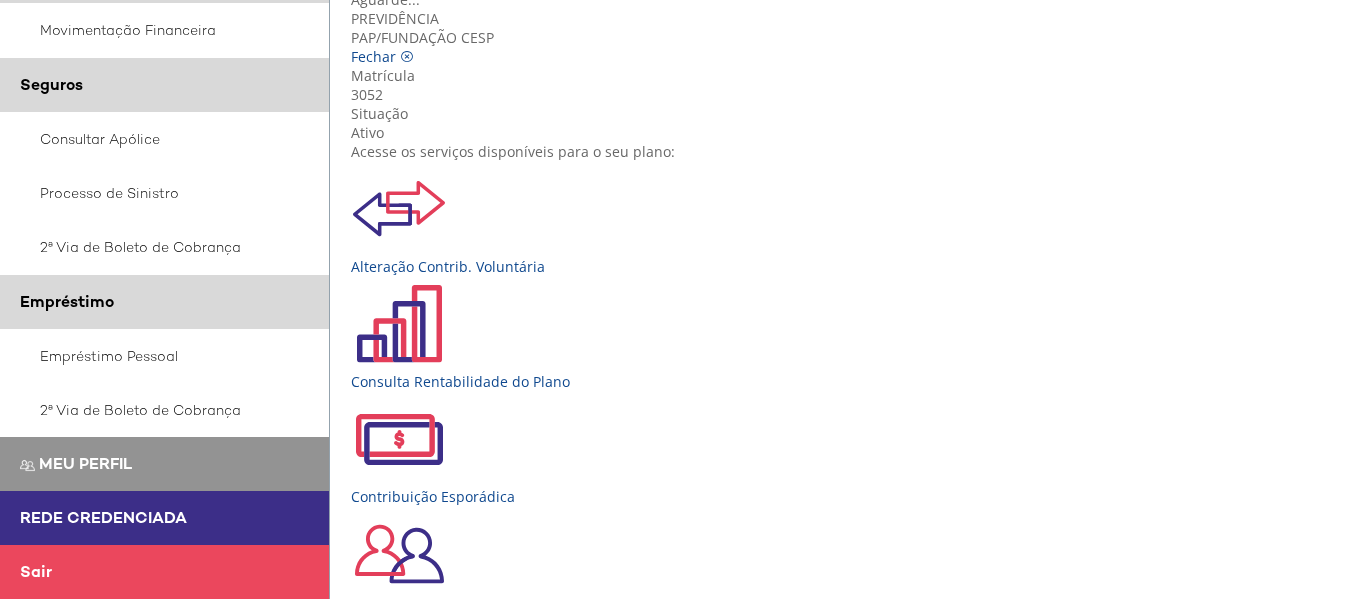 scroll, scrollTop: 600, scrollLeft: 0, axis: vertical 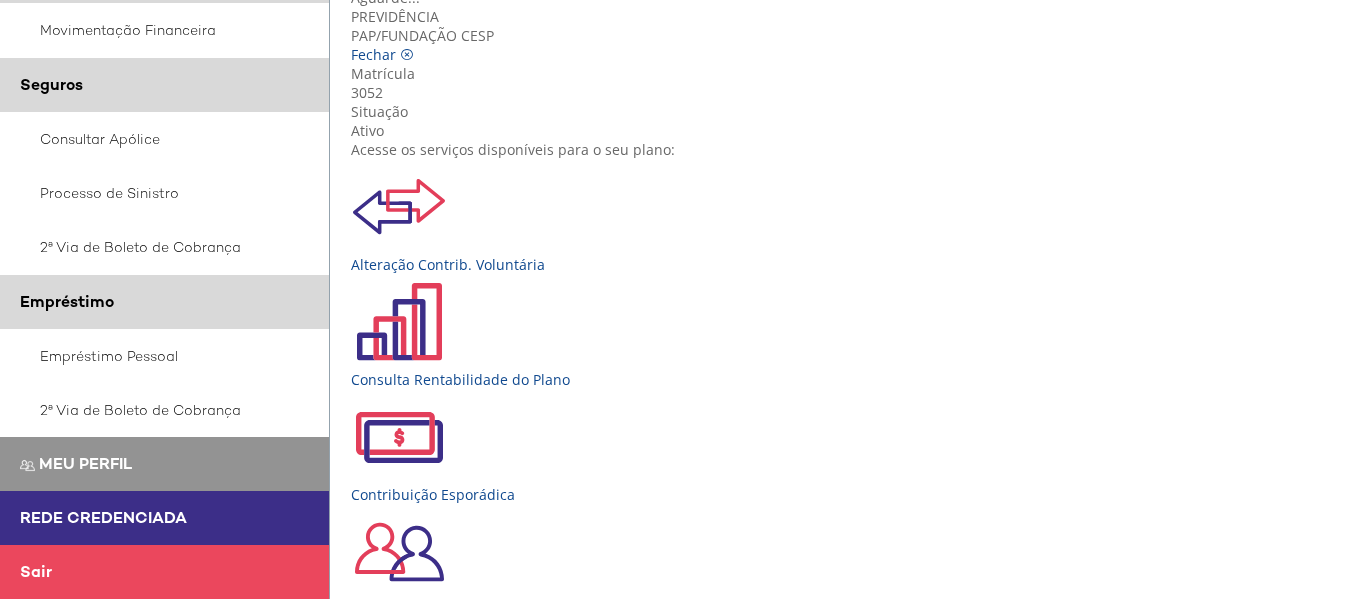 click on "Previdência PAP/Fundação CESP
Fechar" at bounding box center [915, 35] 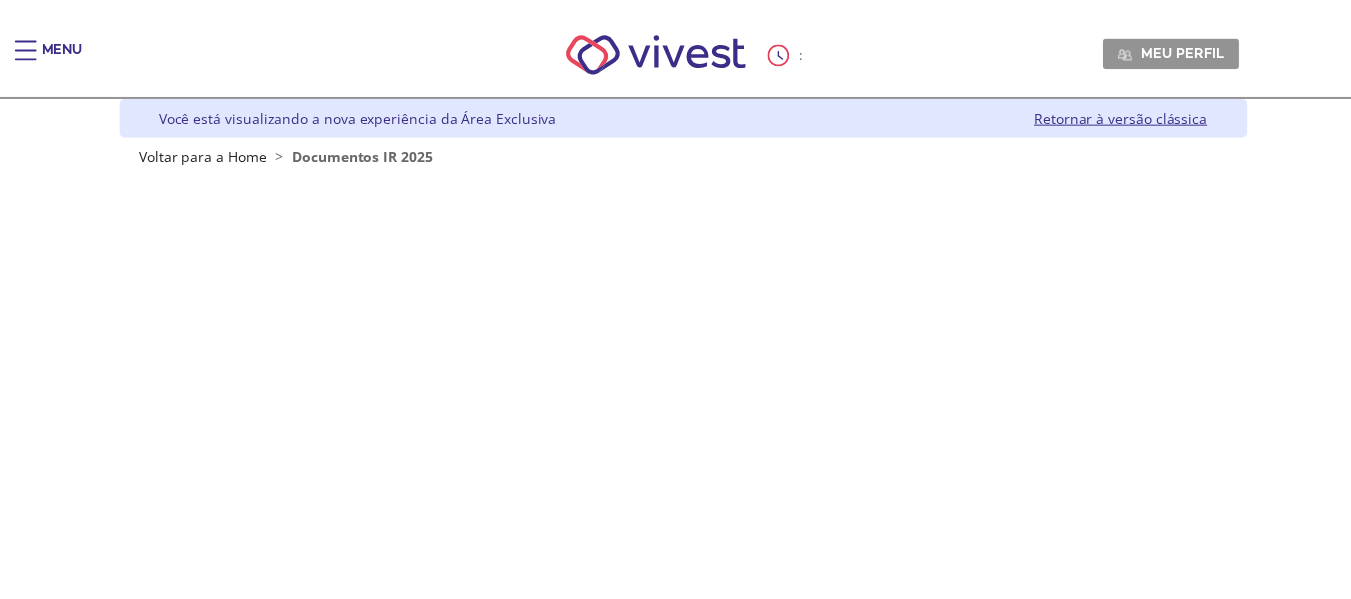 scroll, scrollTop: 0, scrollLeft: 0, axis: both 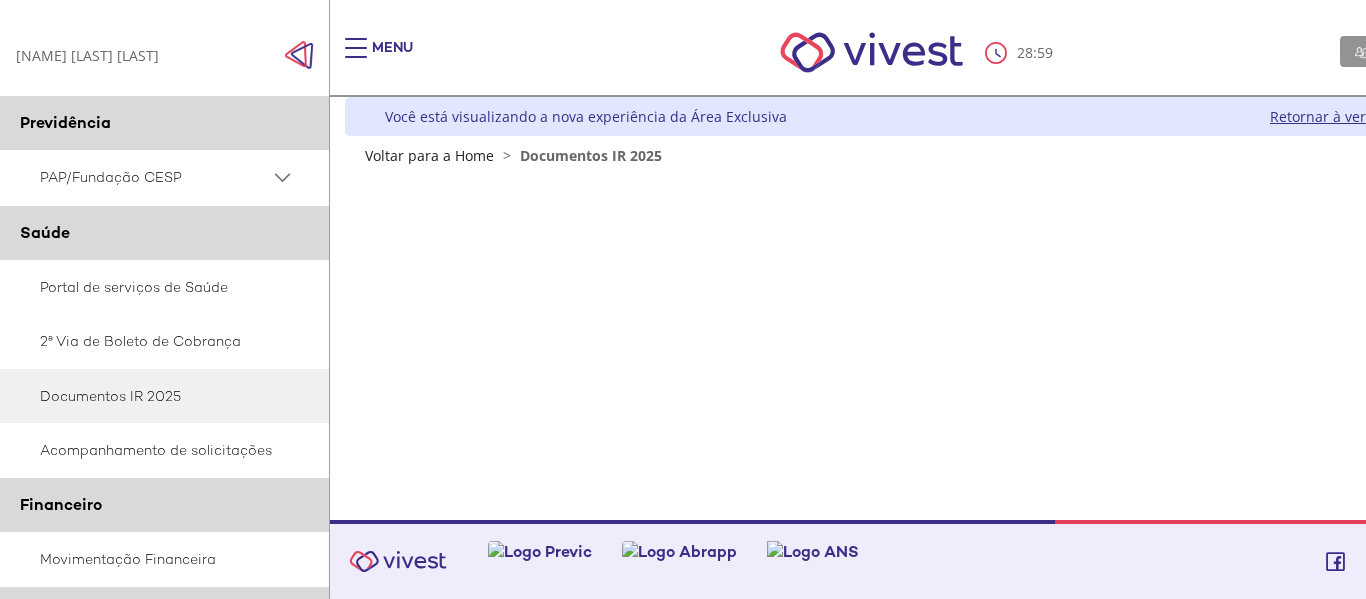 click at bounding box center [299, 55] 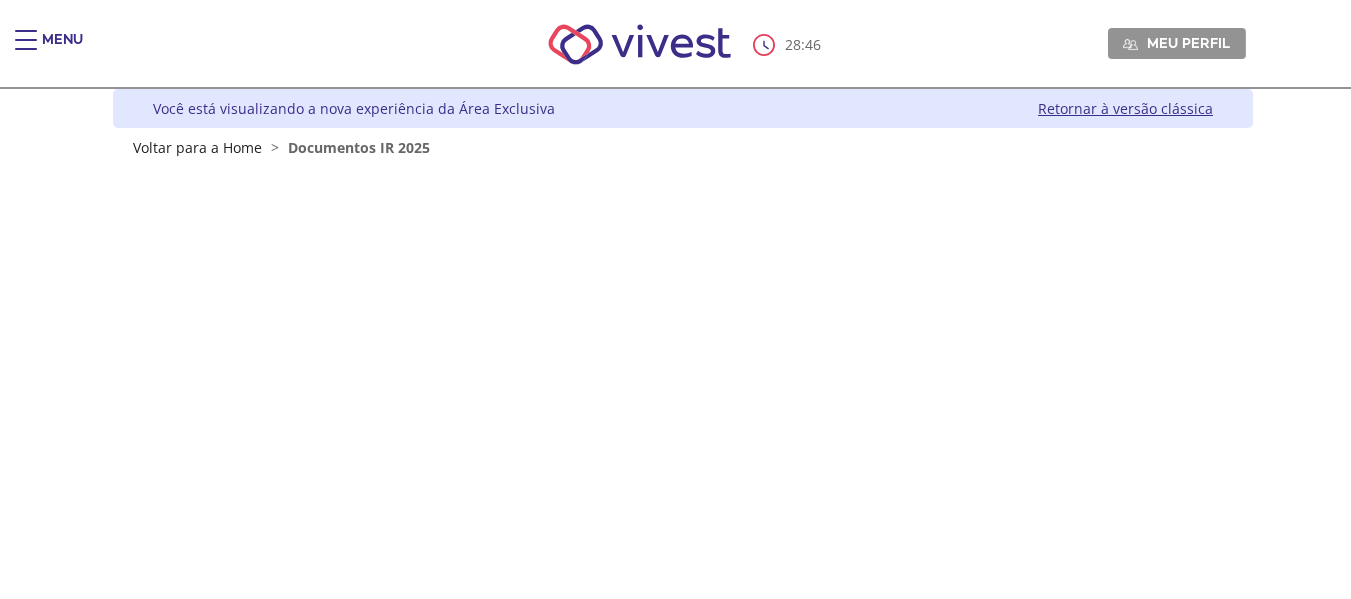 scroll, scrollTop: 0, scrollLeft: 0, axis: both 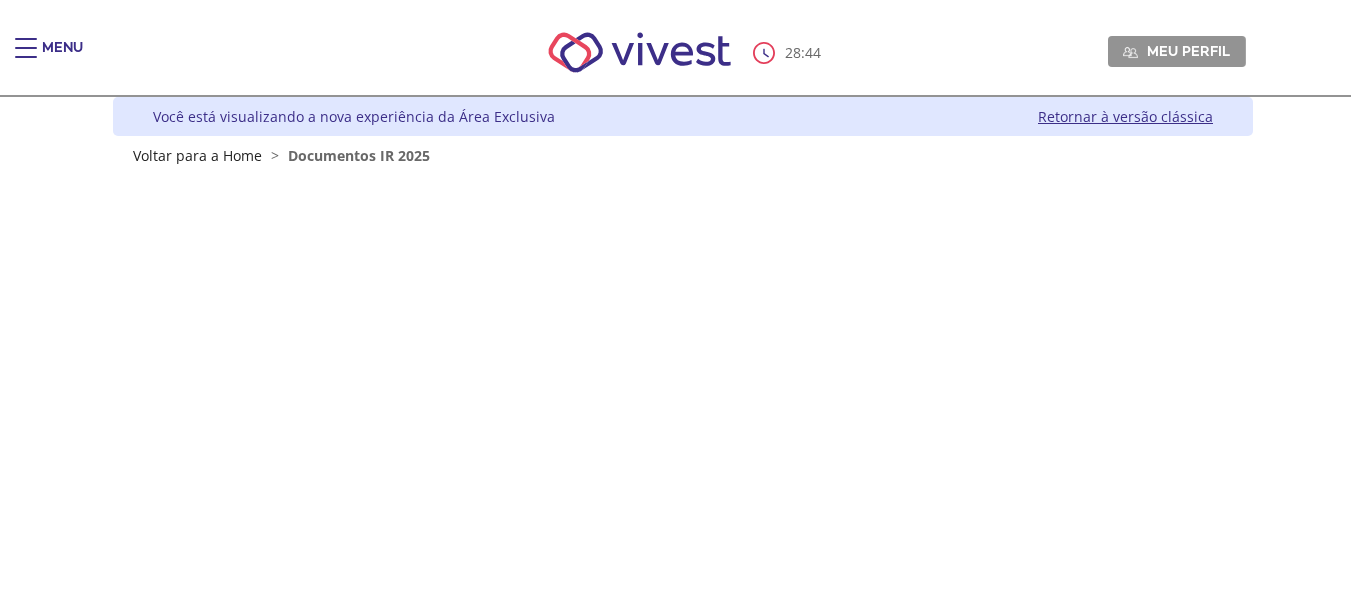 click at bounding box center [26, 58] 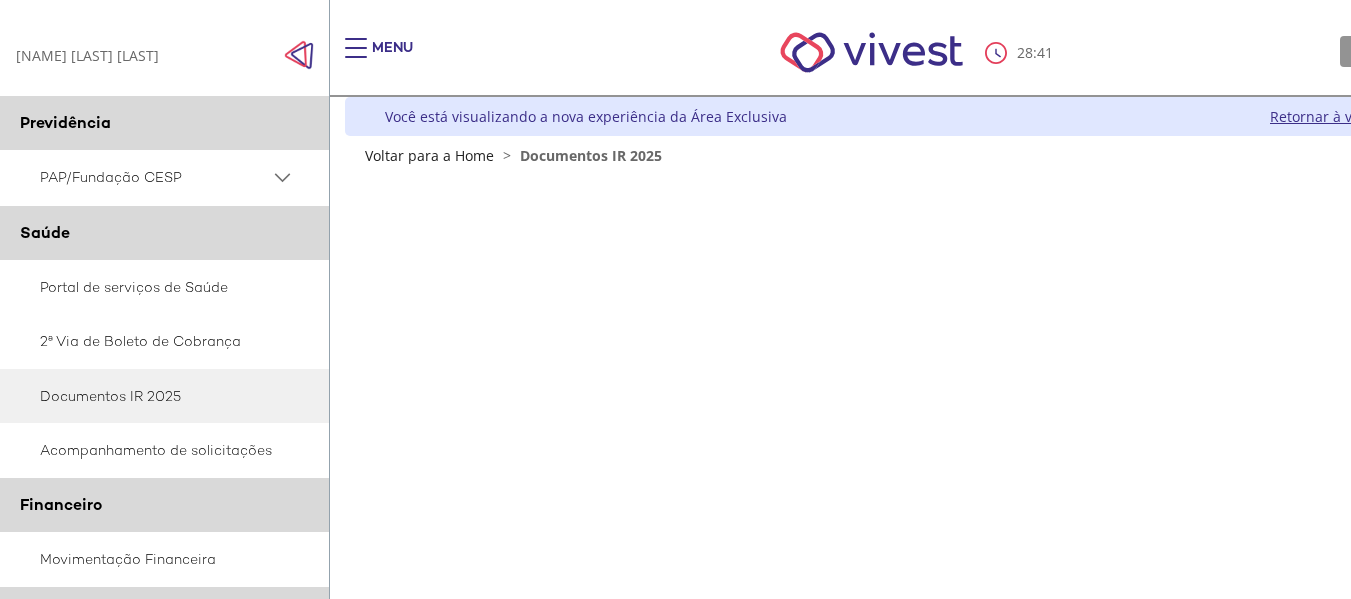 click on "PAP/Fundação CESP" at bounding box center [155, 177] 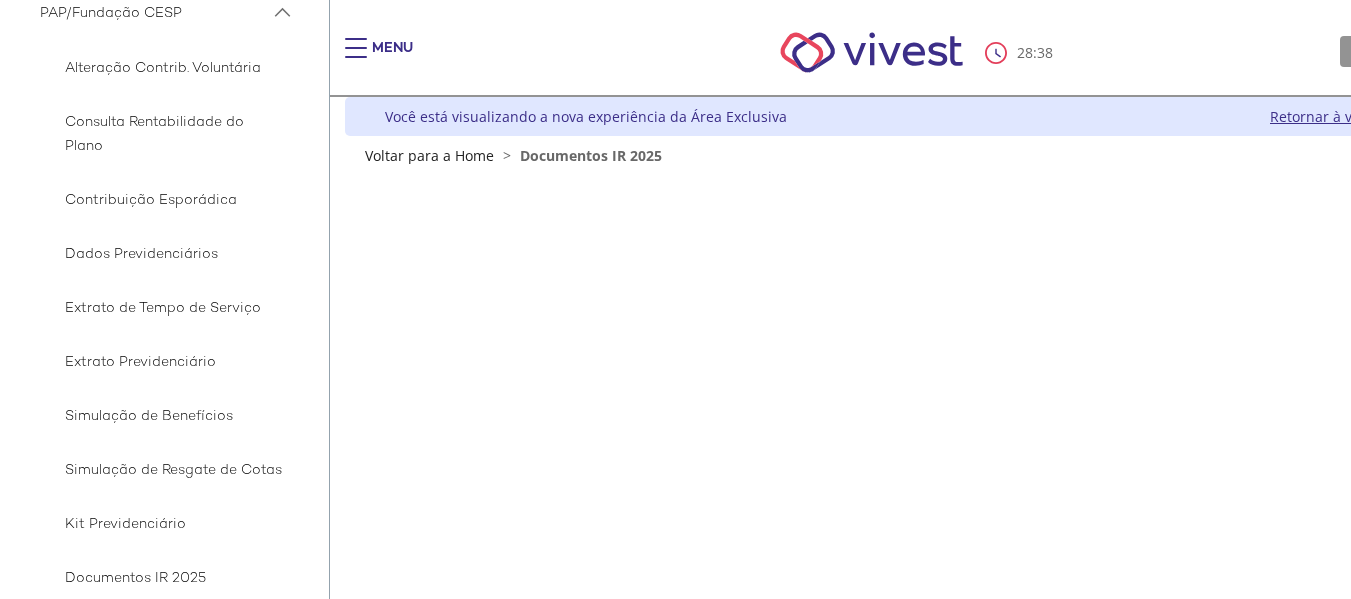 scroll, scrollTop: 200, scrollLeft: 0, axis: vertical 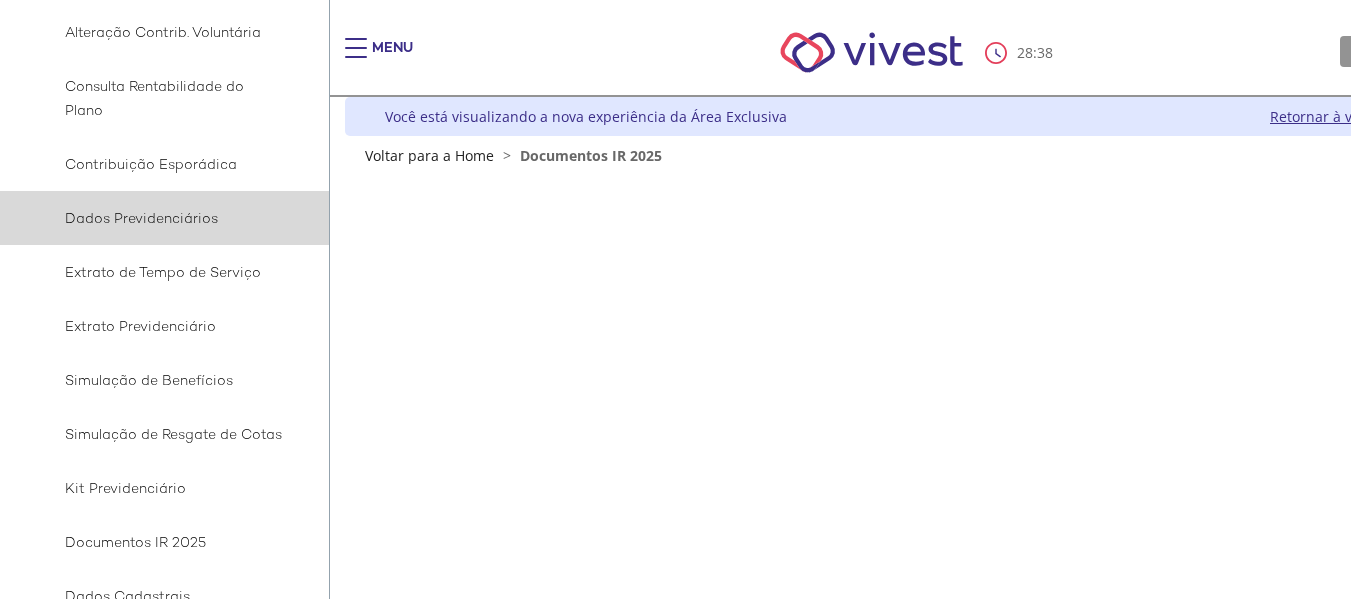 click on "Dados Previdenciários" at bounding box center (161, 218) 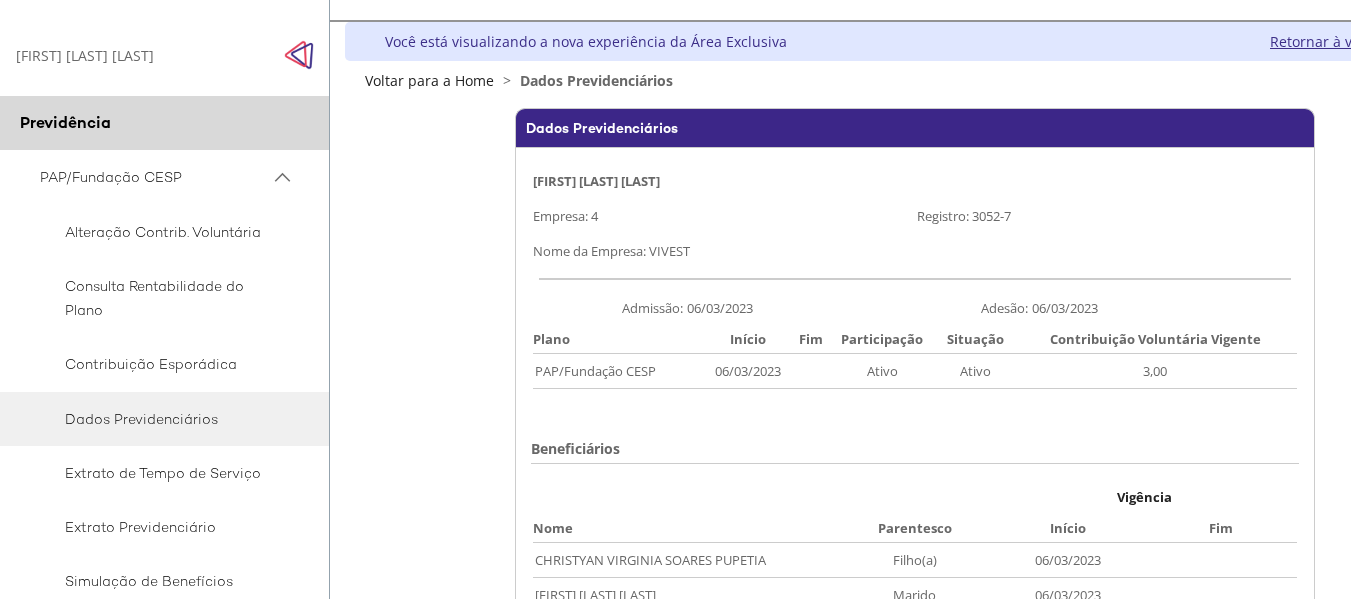 scroll, scrollTop: 0, scrollLeft: 0, axis: both 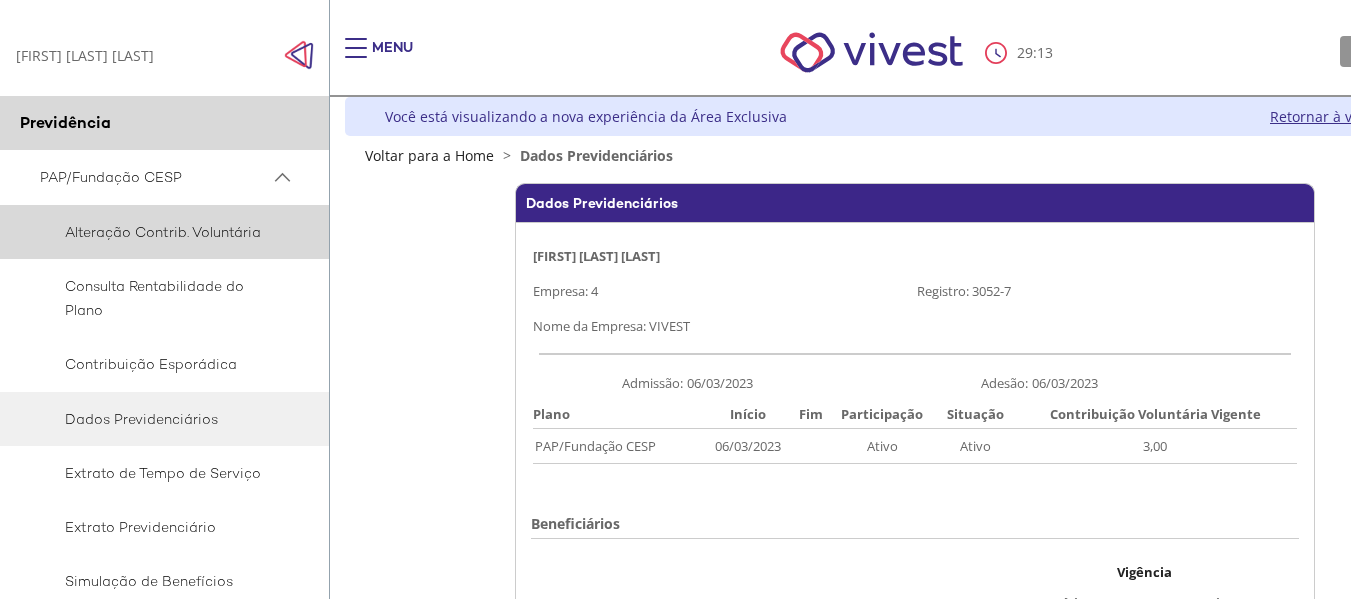 click on "Alteração Contrib. Voluntária" at bounding box center [161, 232] 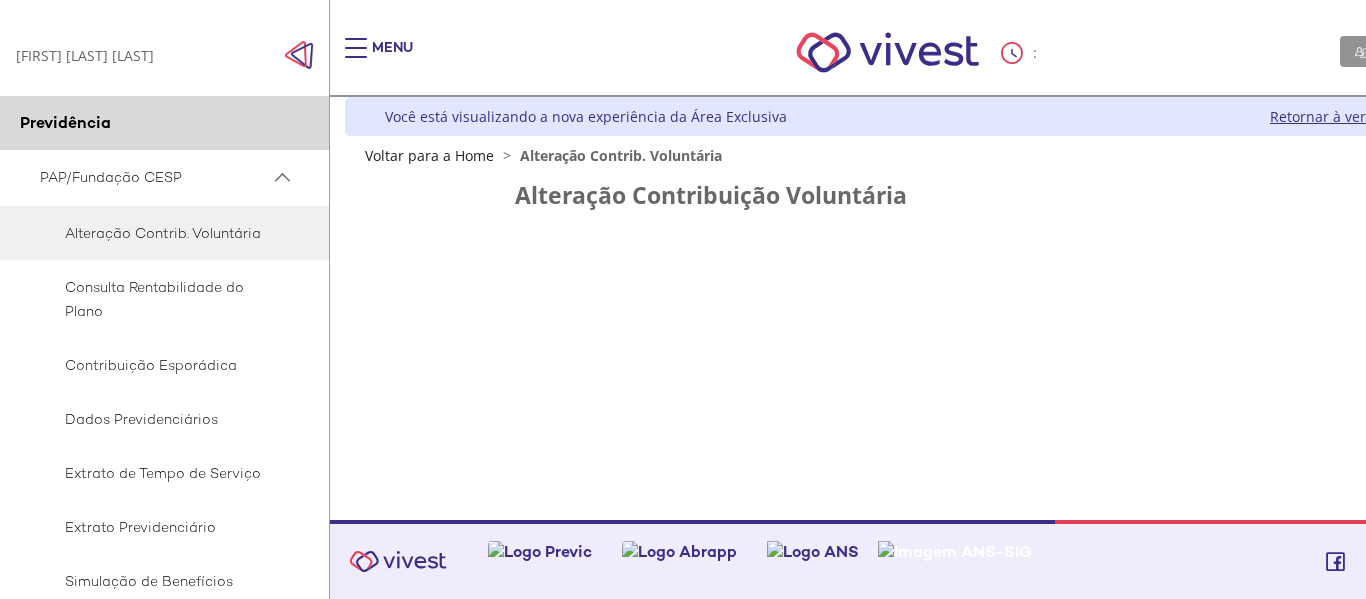 scroll, scrollTop: 0, scrollLeft: 0, axis: both 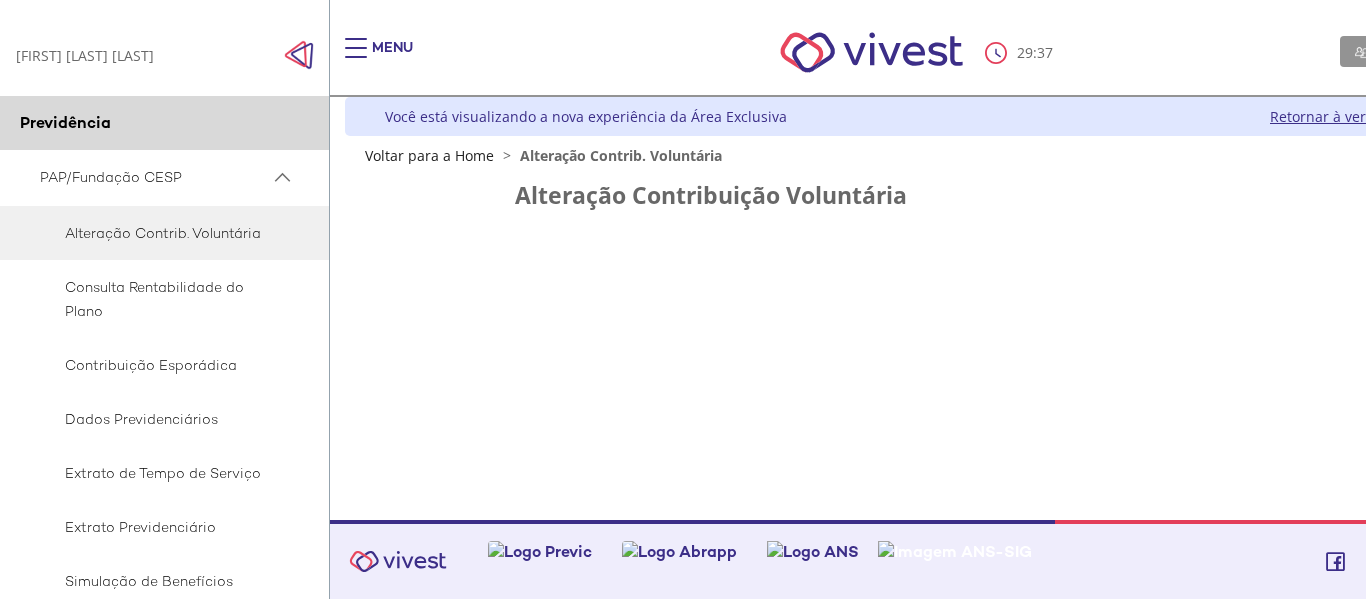 click on "Alteração Contrib. Voluntária" at bounding box center (621, 155) 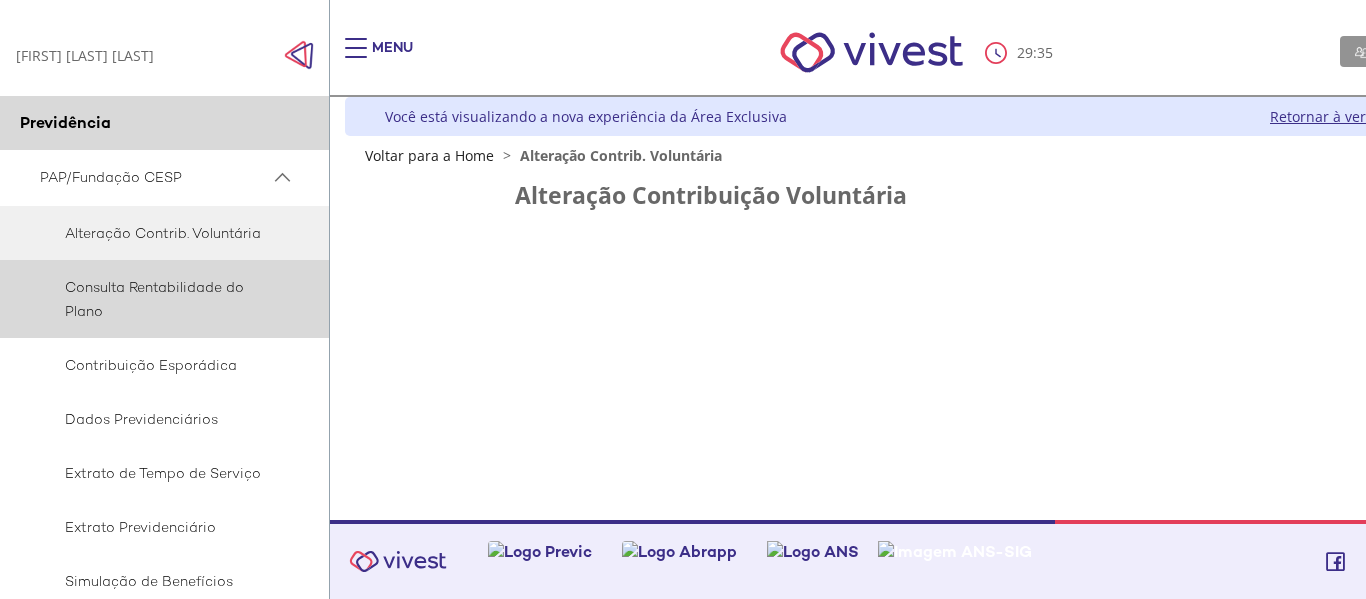 click on "Consulta Rentabilidade do Plano" at bounding box center [161, 299] 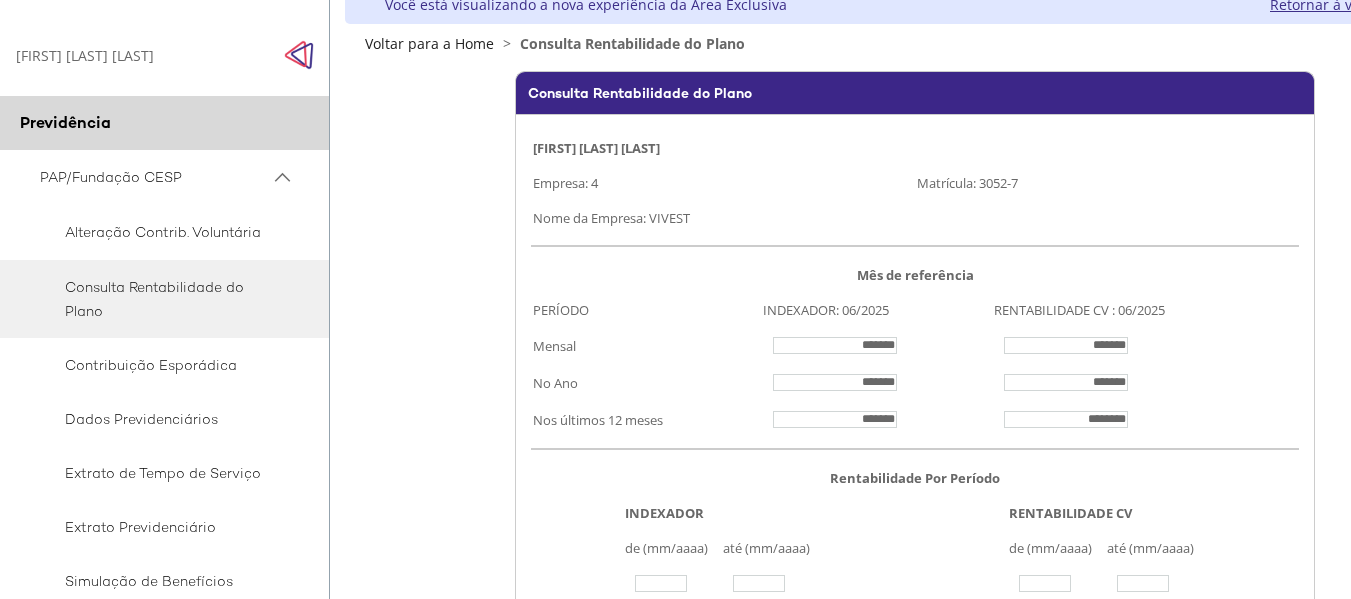 scroll, scrollTop: 59, scrollLeft: 0, axis: vertical 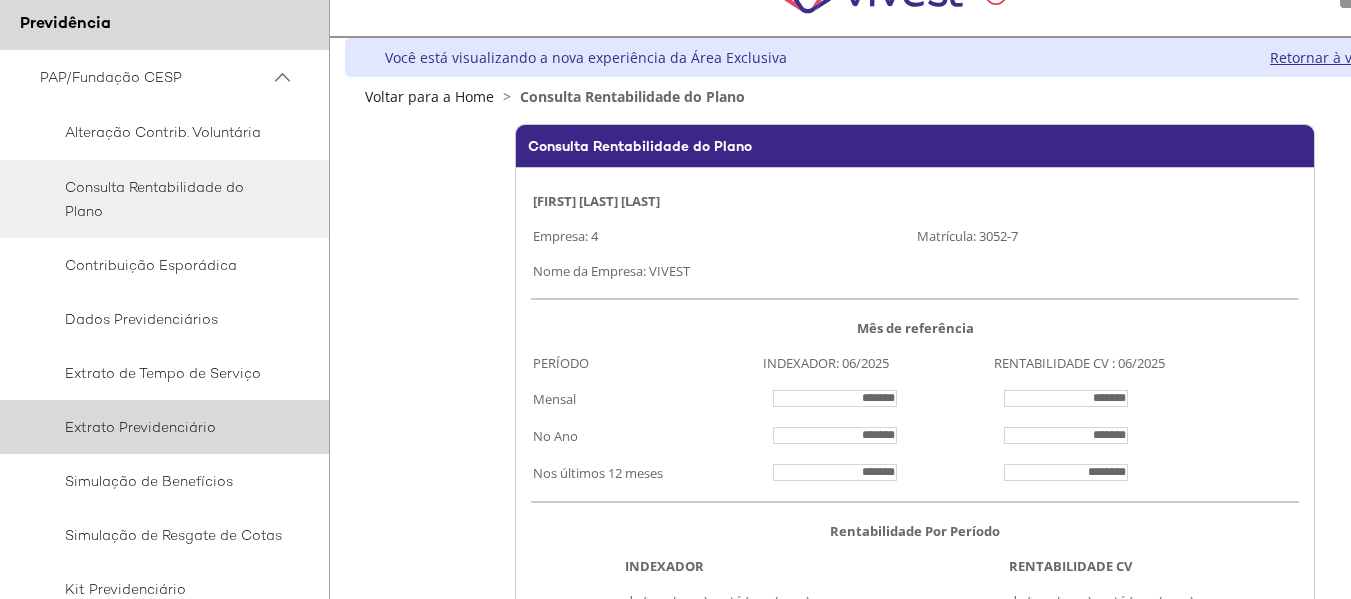 click on "Extrato Previdenciário" at bounding box center [161, 427] 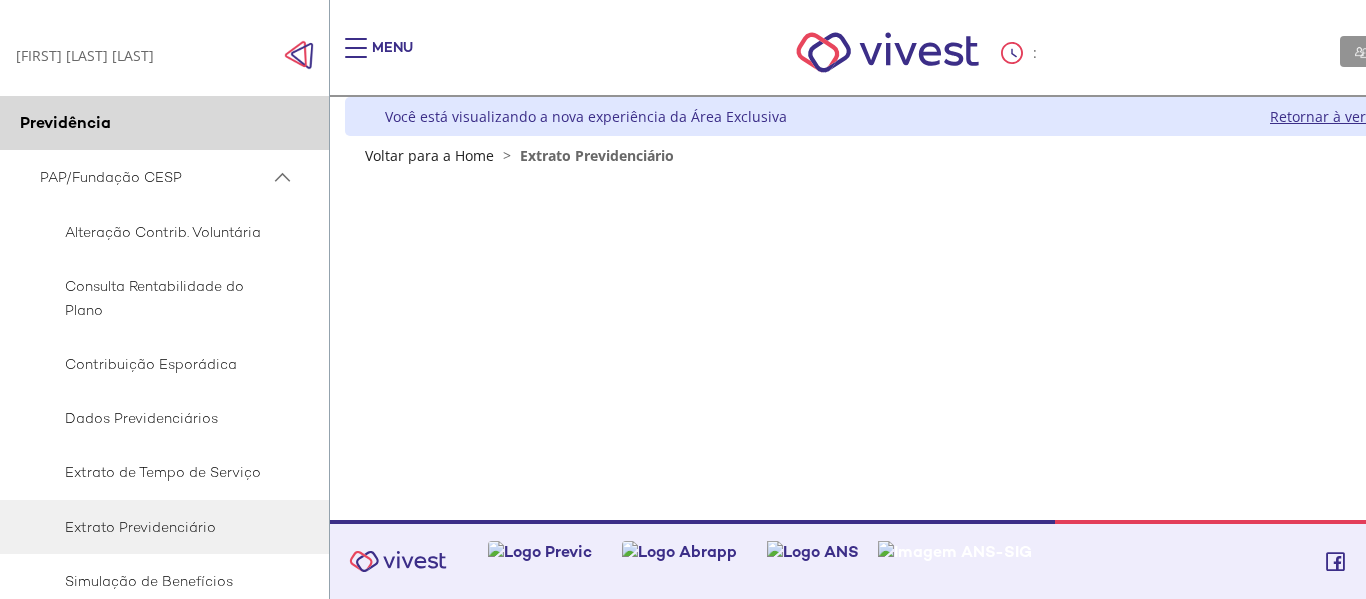 scroll, scrollTop: 0, scrollLeft: 0, axis: both 